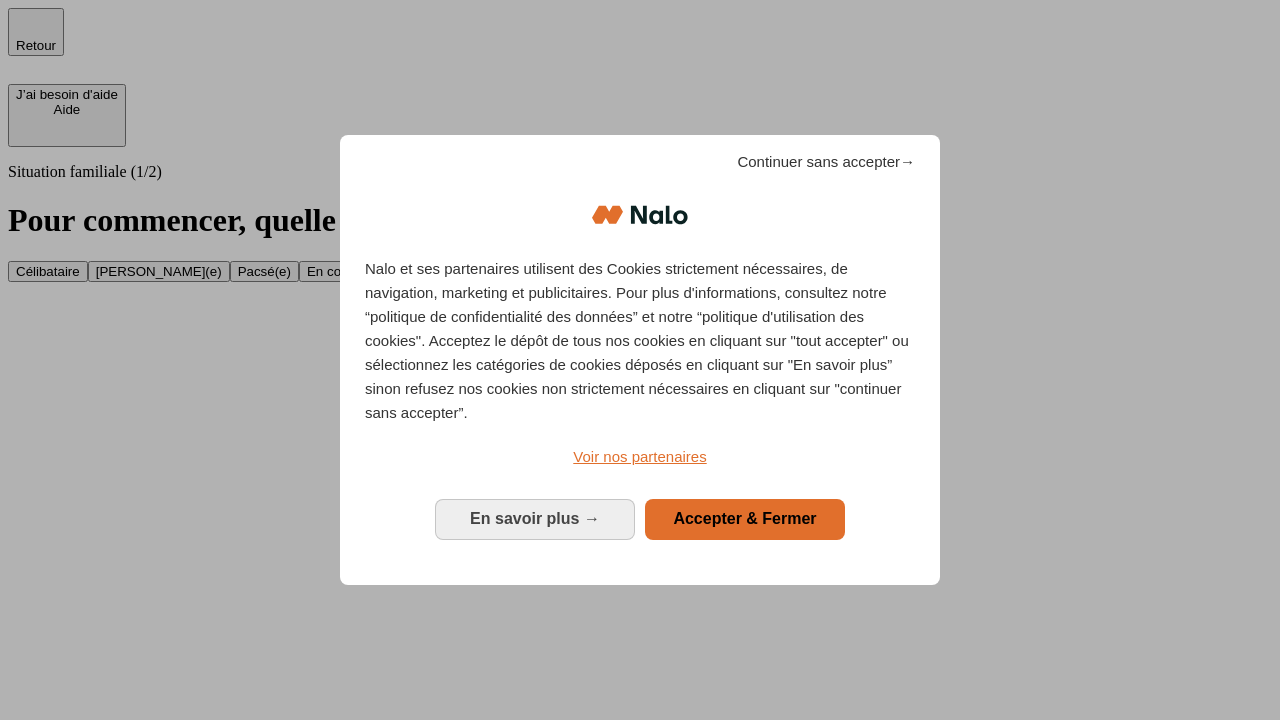scroll, scrollTop: 0, scrollLeft: 0, axis: both 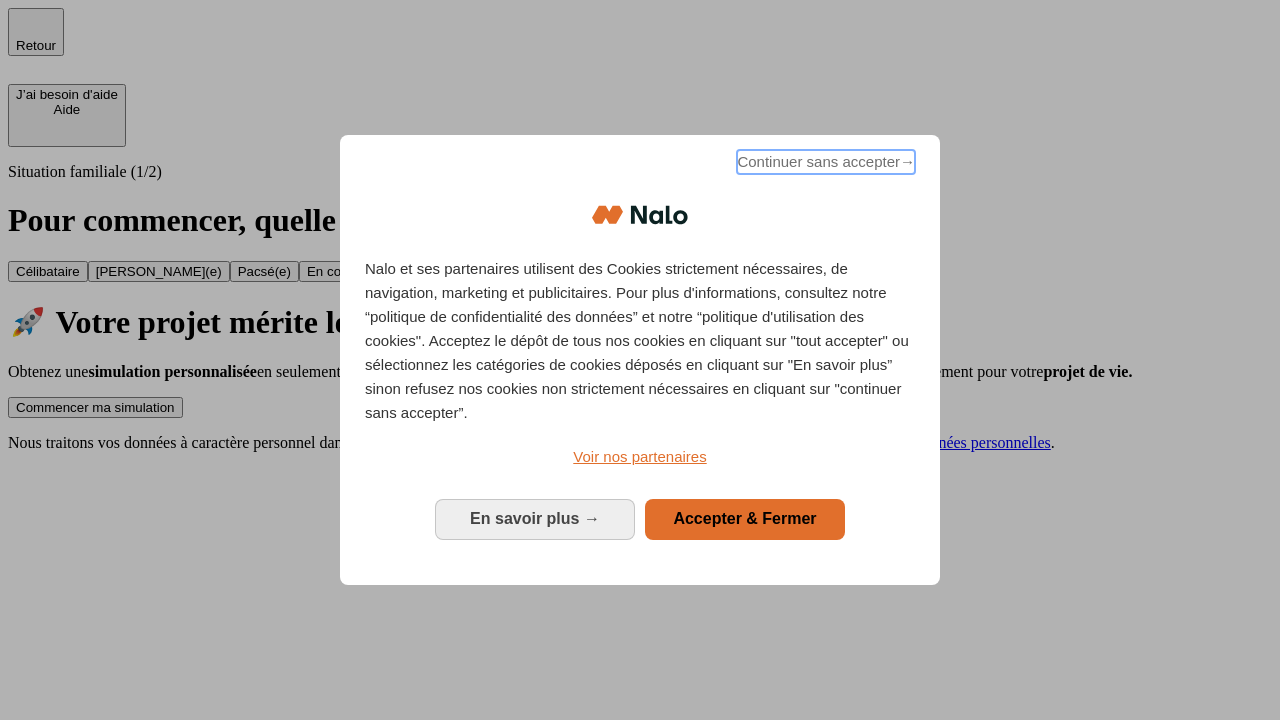 click on "Continuer sans accepter  →" at bounding box center [826, 162] 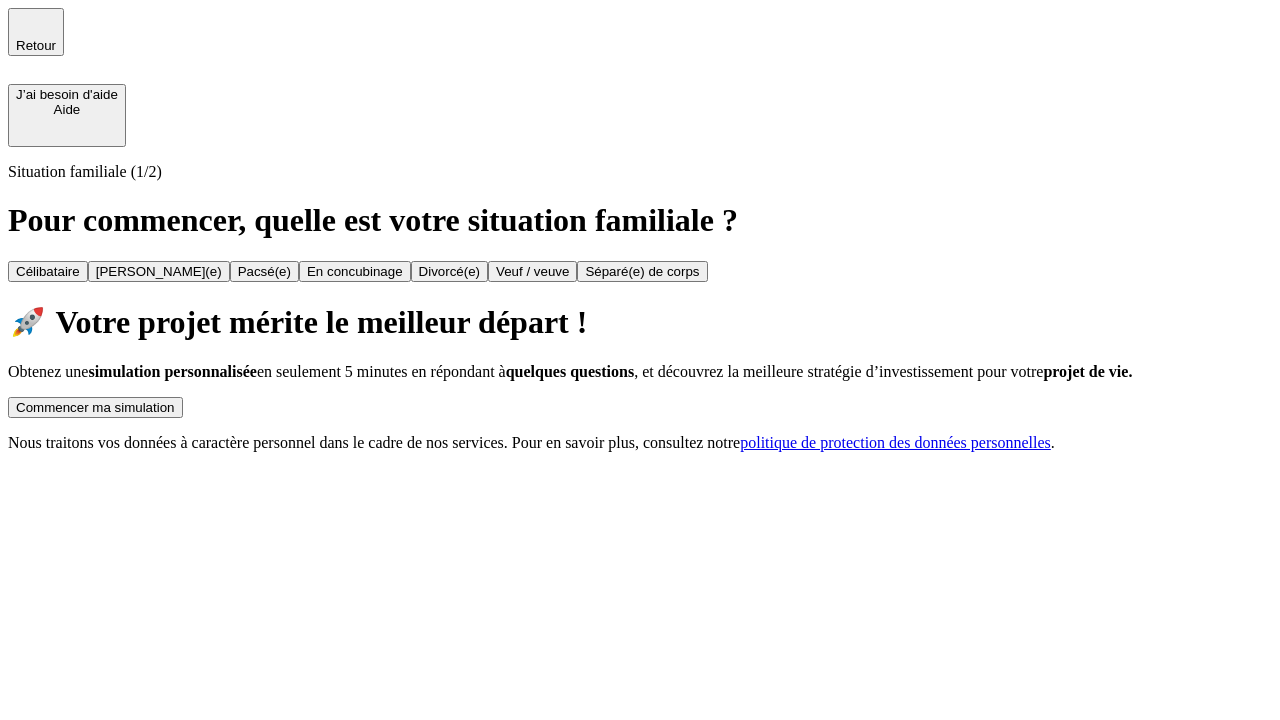 click on "Commencer ma simulation" at bounding box center (95, 407) 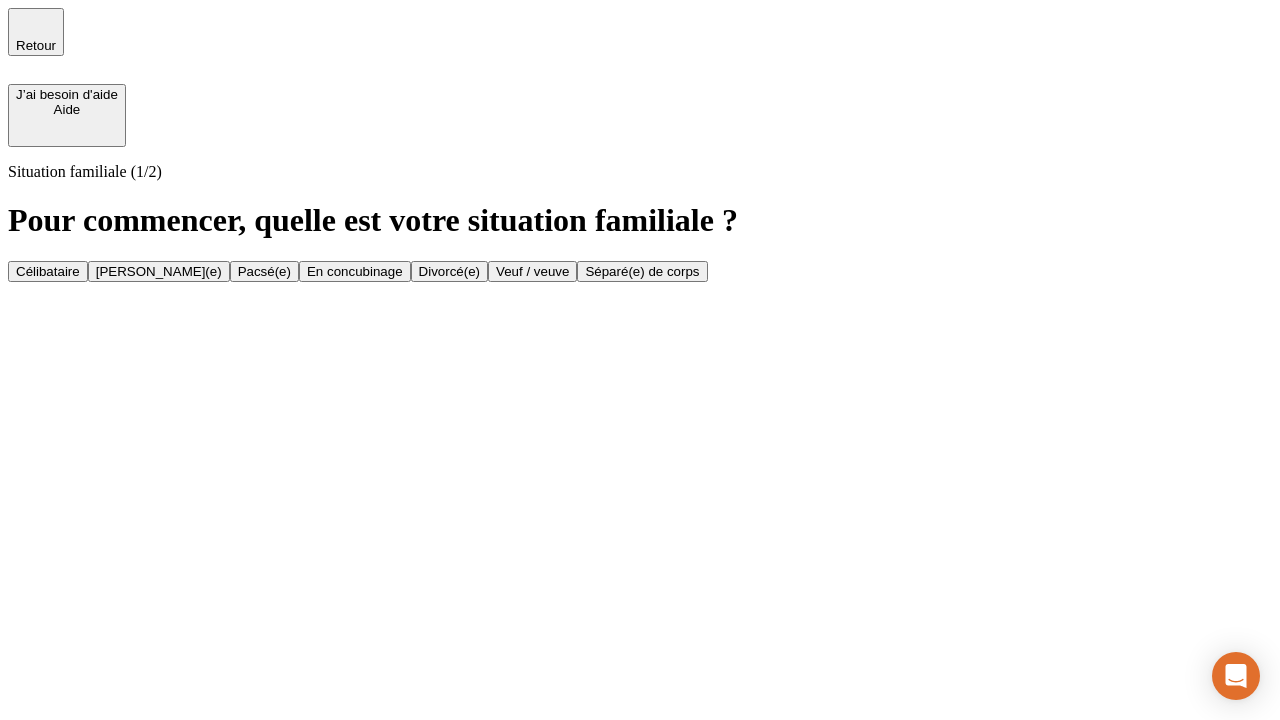 click on "Veuf / veuve" at bounding box center (532, 271) 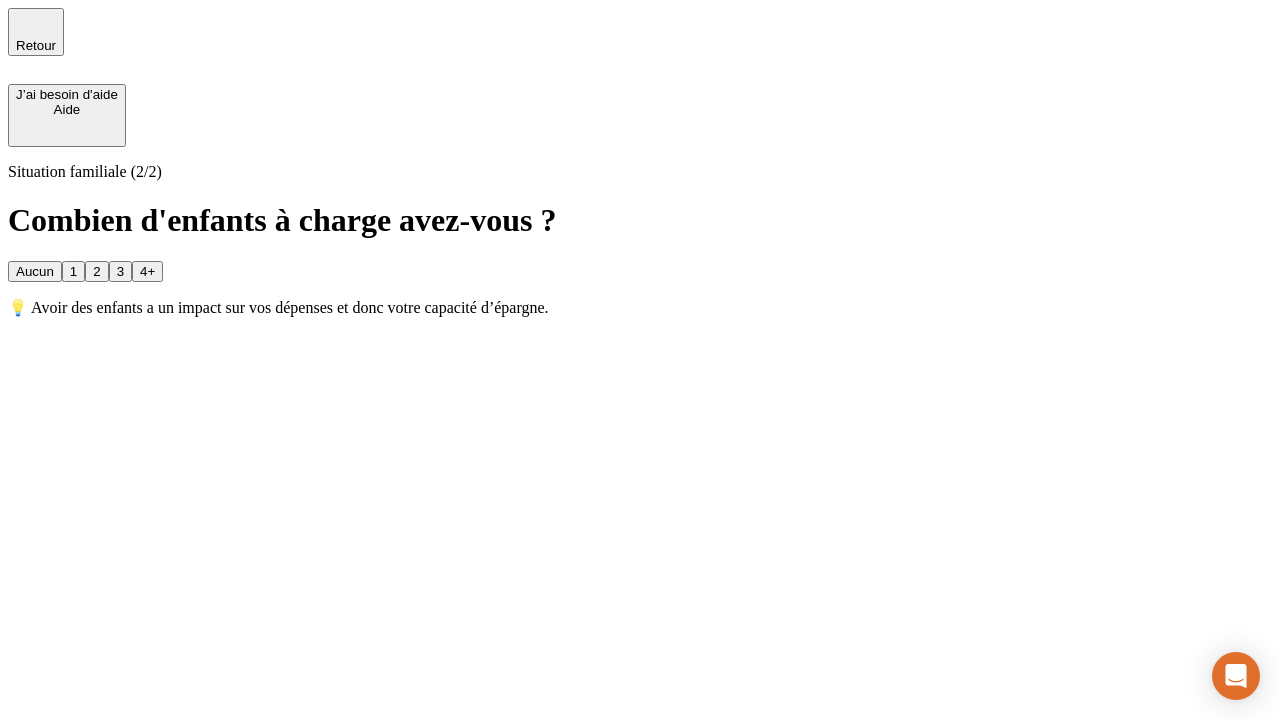 click on "1" at bounding box center (73, 271) 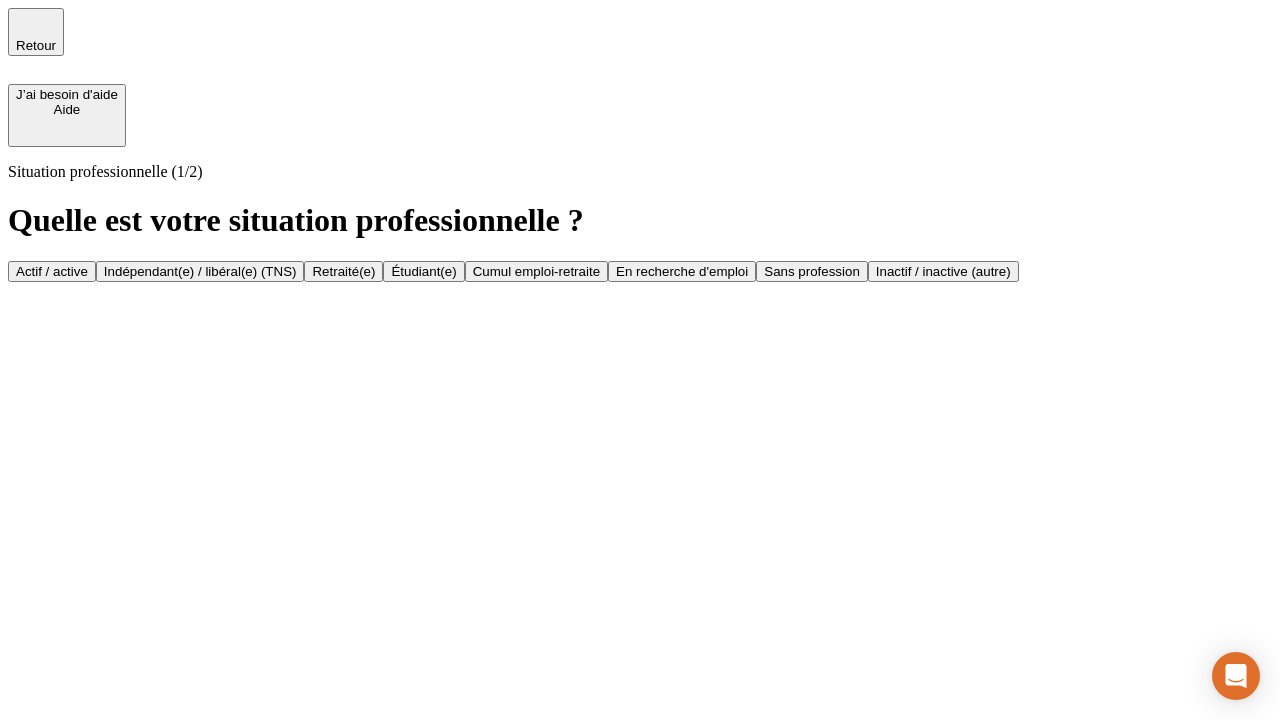 click on "Retraité(e)" at bounding box center (343, 271) 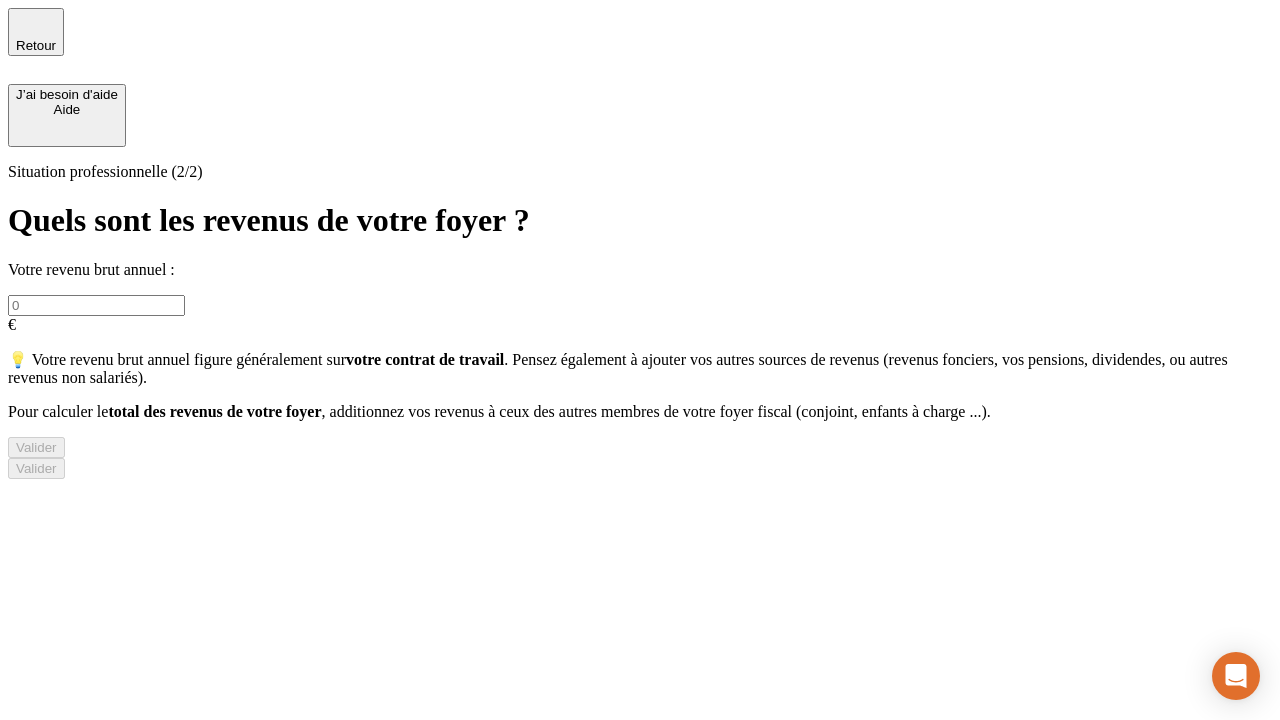 type on "30 000" 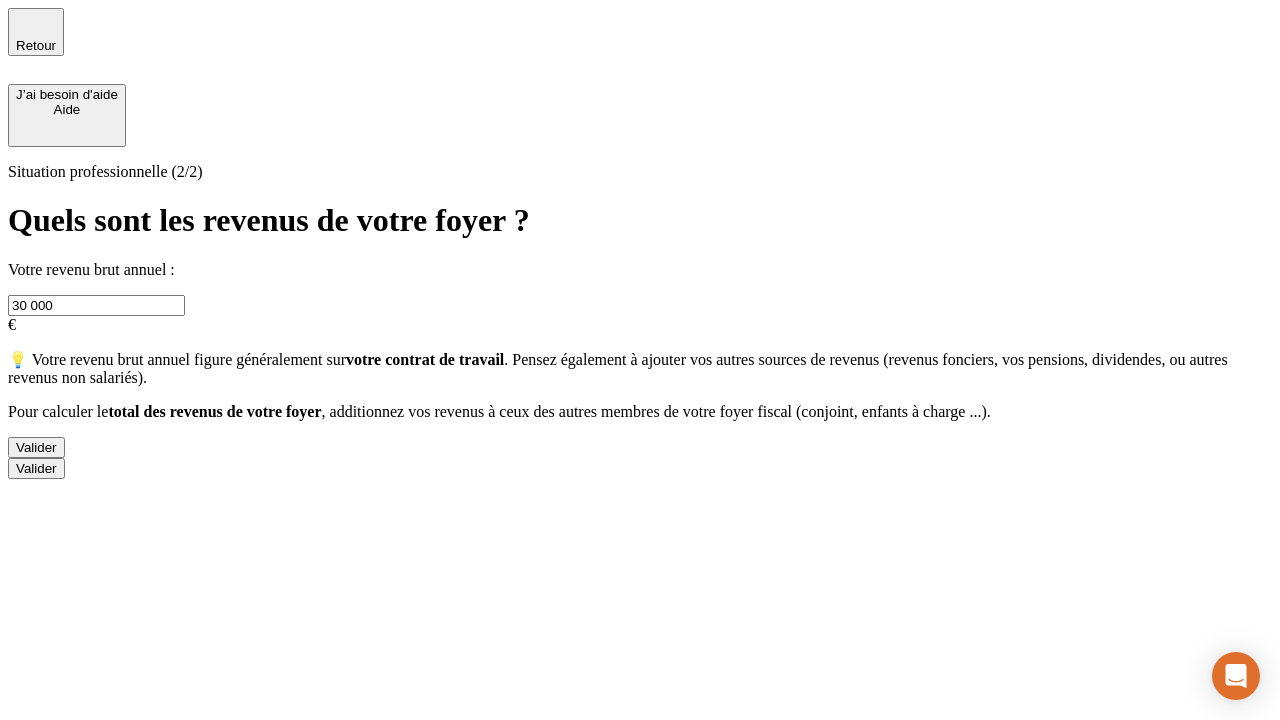 click on "Valider" at bounding box center (36, 447) 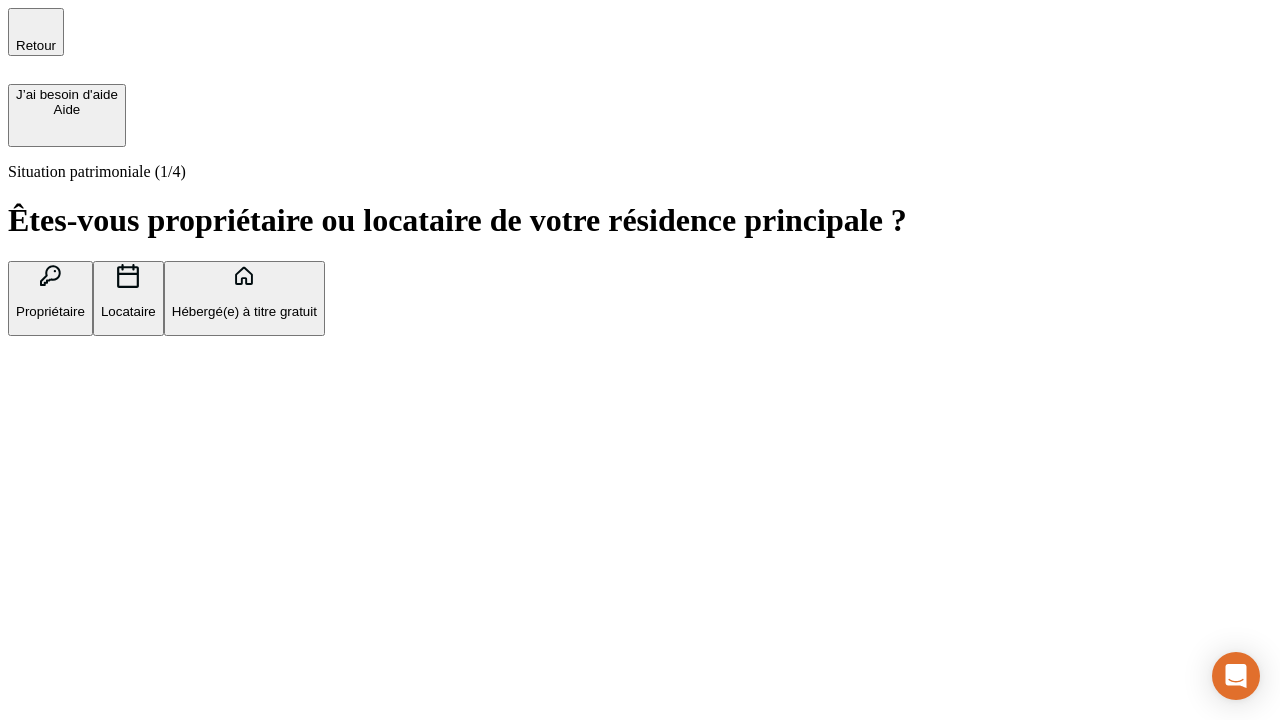 click on "Locataire" at bounding box center (128, 311) 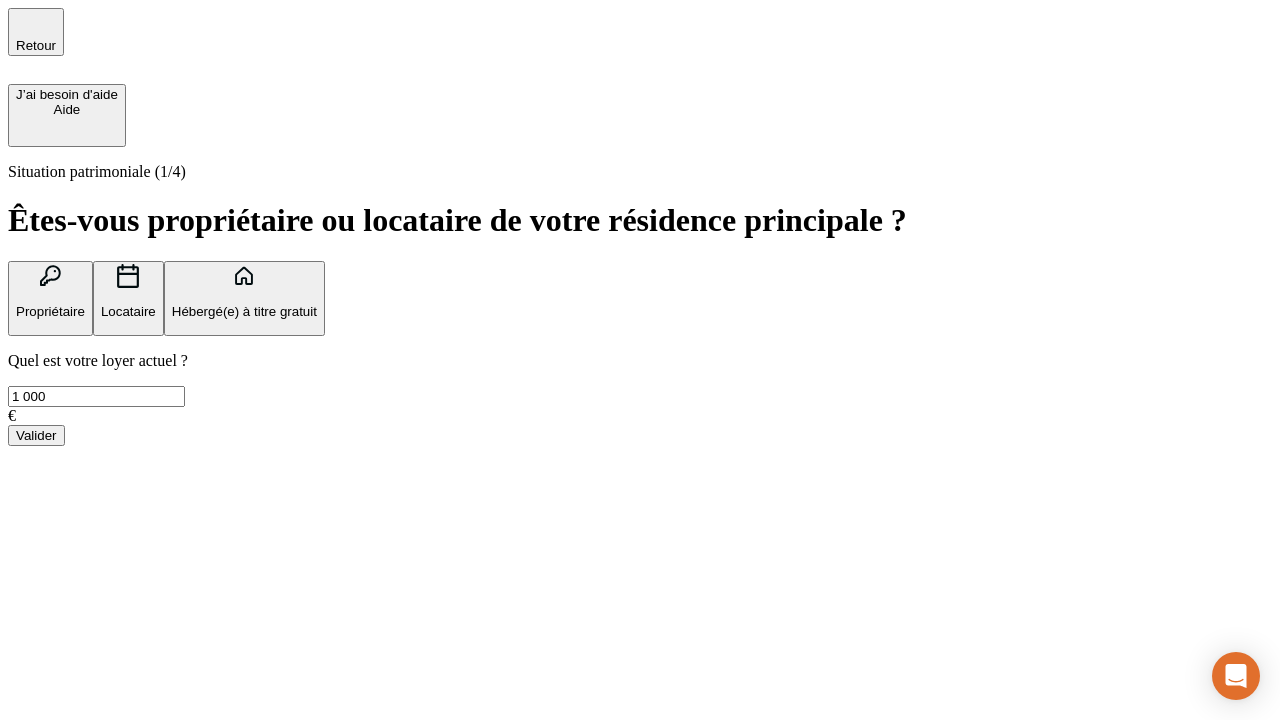 type on "1 000" 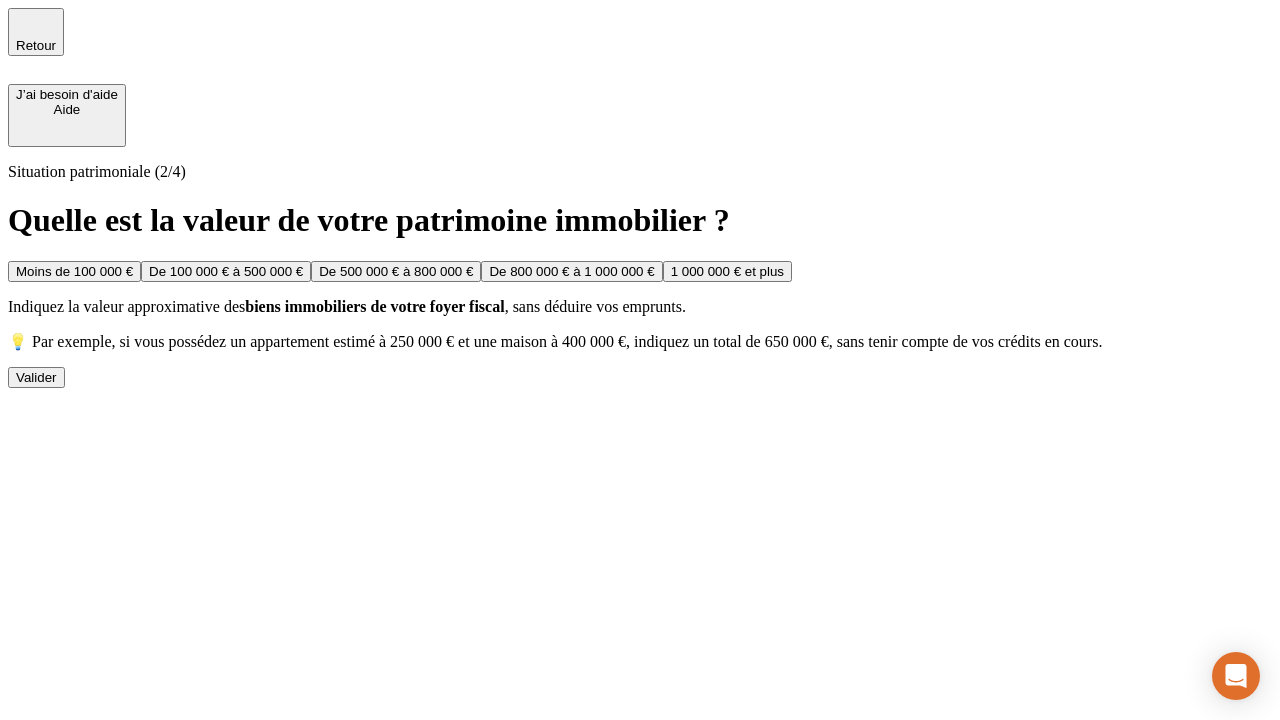 click on "Moins de 100 000 €" at bounding box center (74, 271) 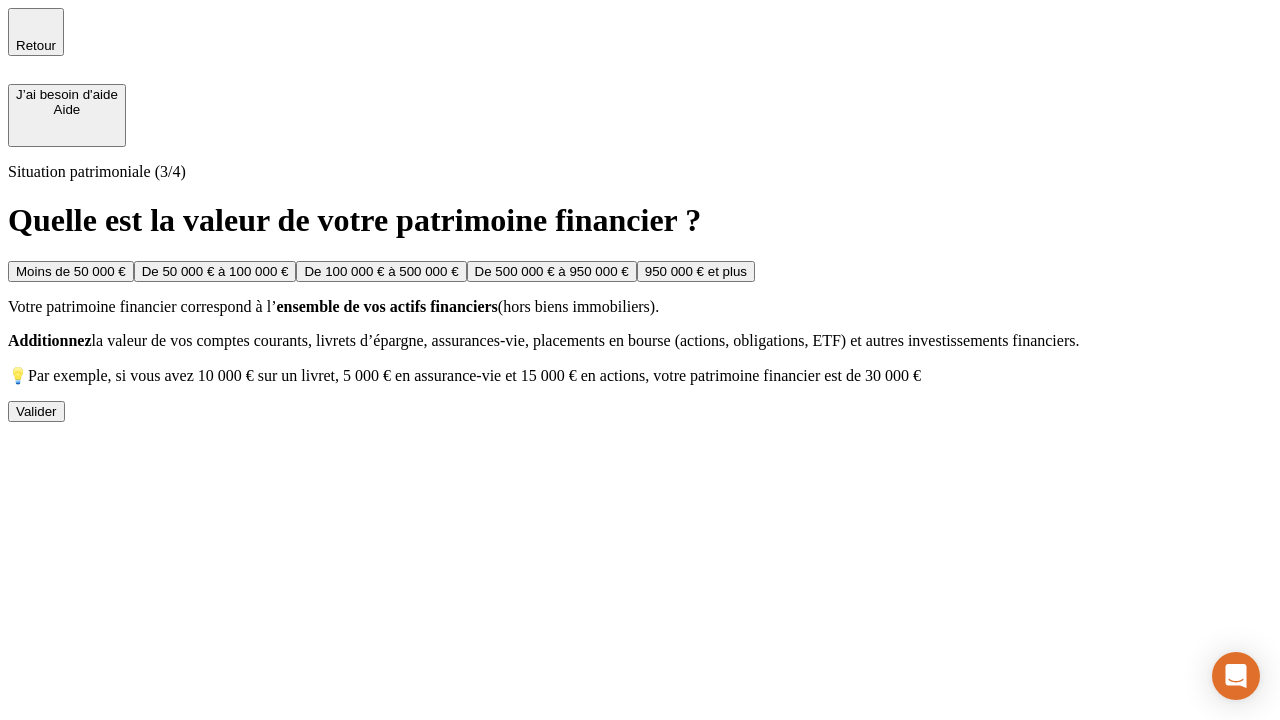 click on "Moins de 50 000 €" at bounding box center (71, 271) 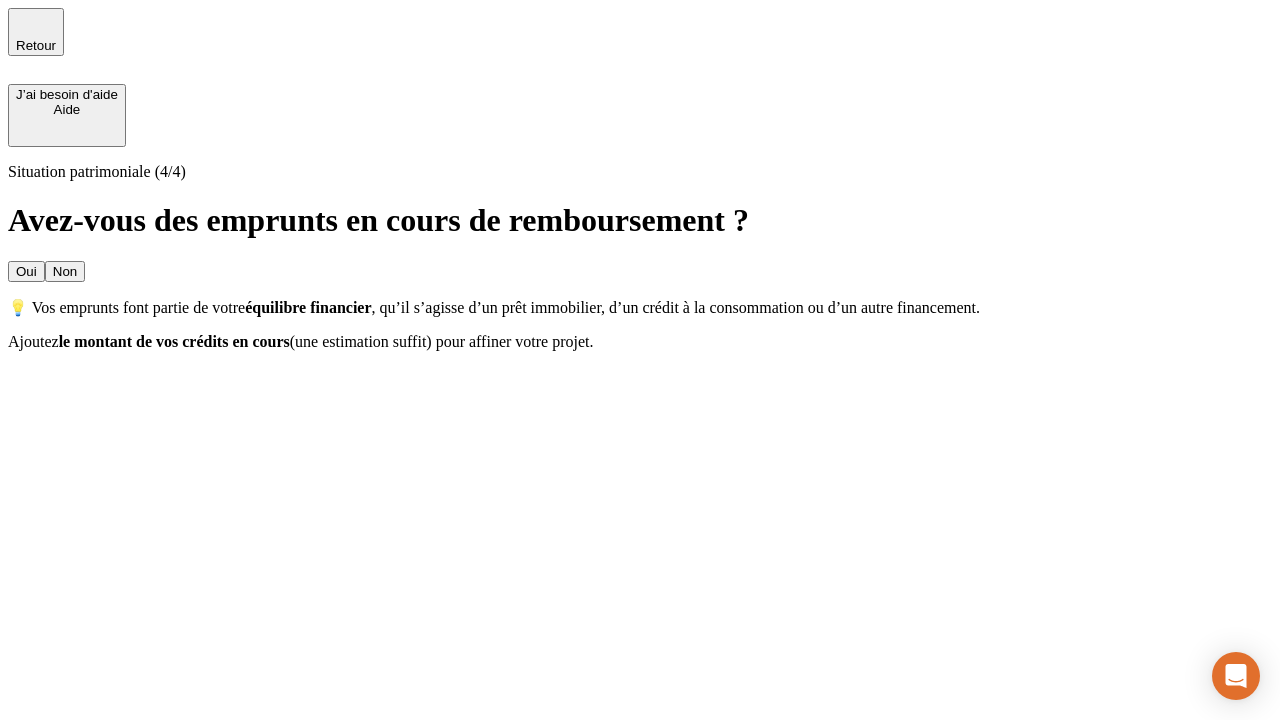 click on "Non" at bounding box center (65, 271) 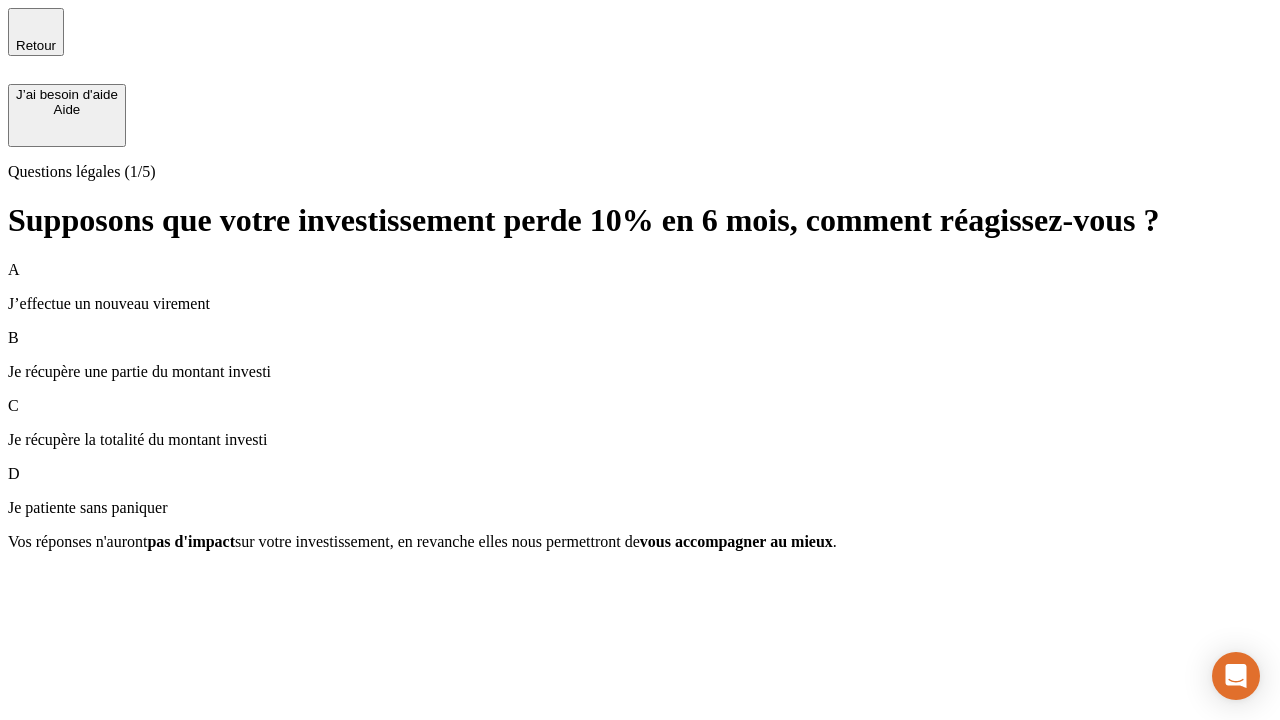 click on "Je récupère une partie du montant investi" at bounding box center [640, 372] 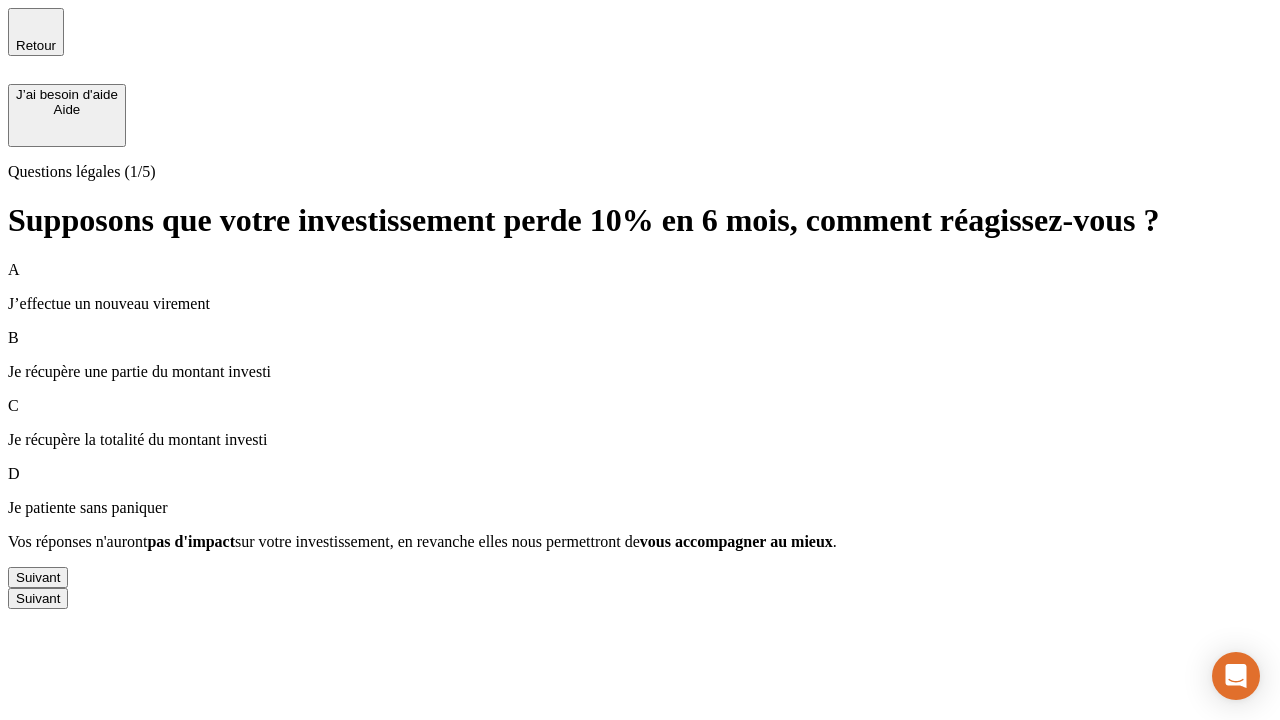 click on "Suivant" at bounding box center [38, 577] 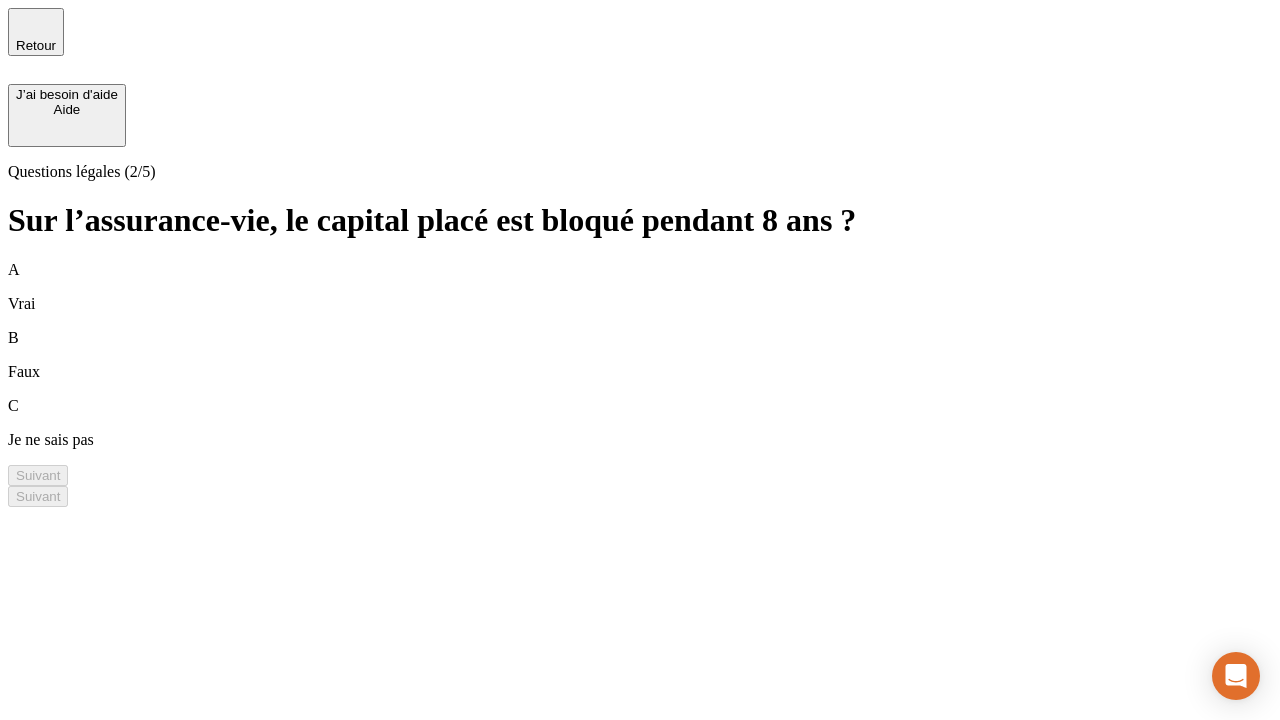 click on "B Faux" at bounding box center [640, 355] 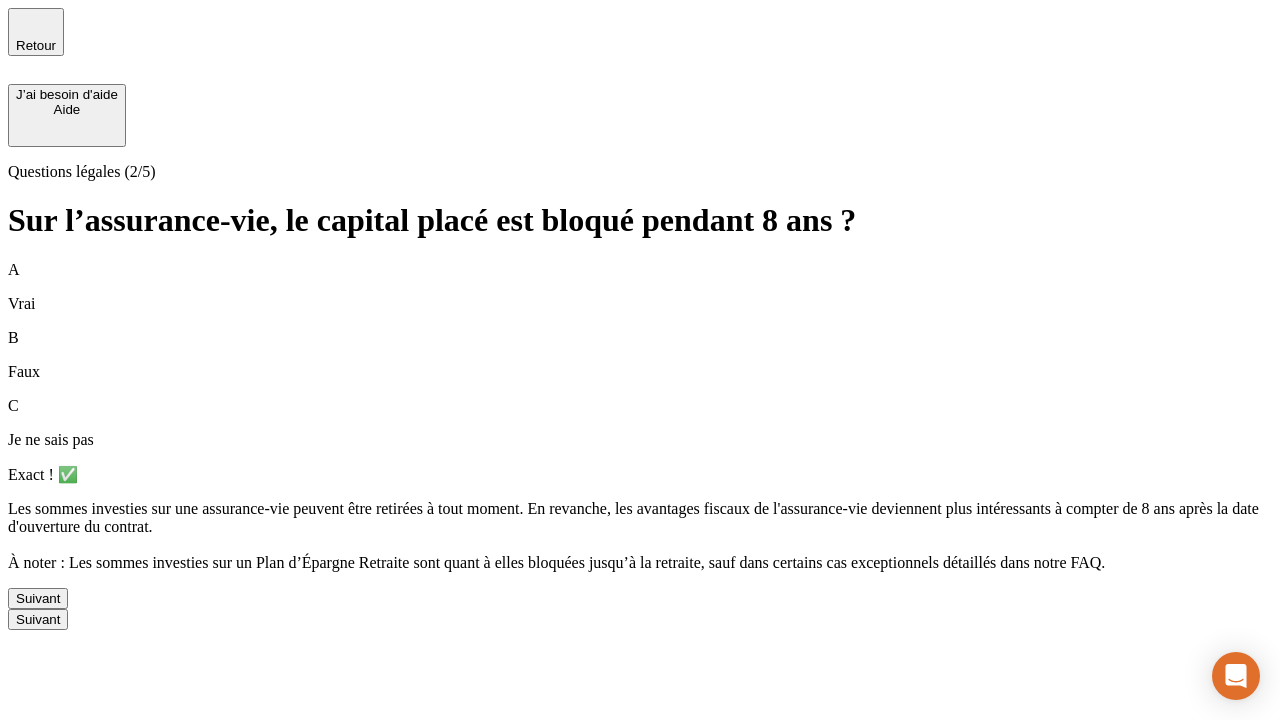 click on "Suivant" at bounding box center [38, 598] 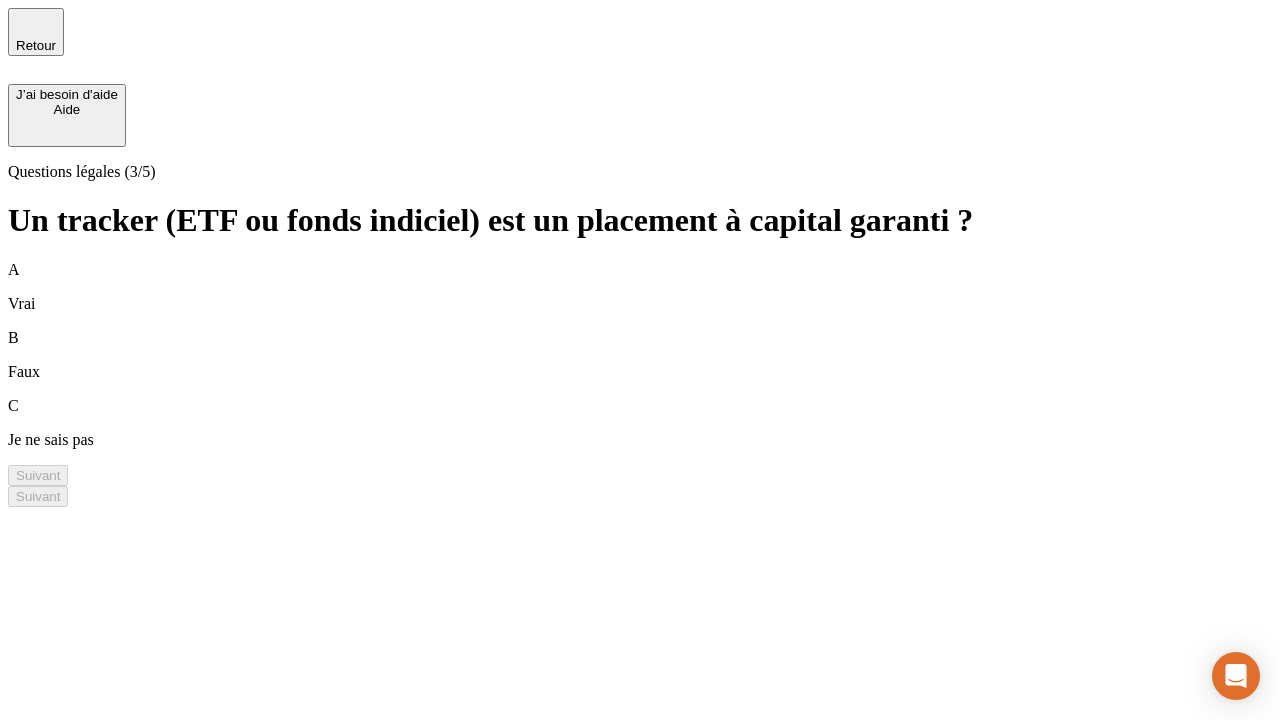 click on "B Faux" at bounding box center (640, 355) 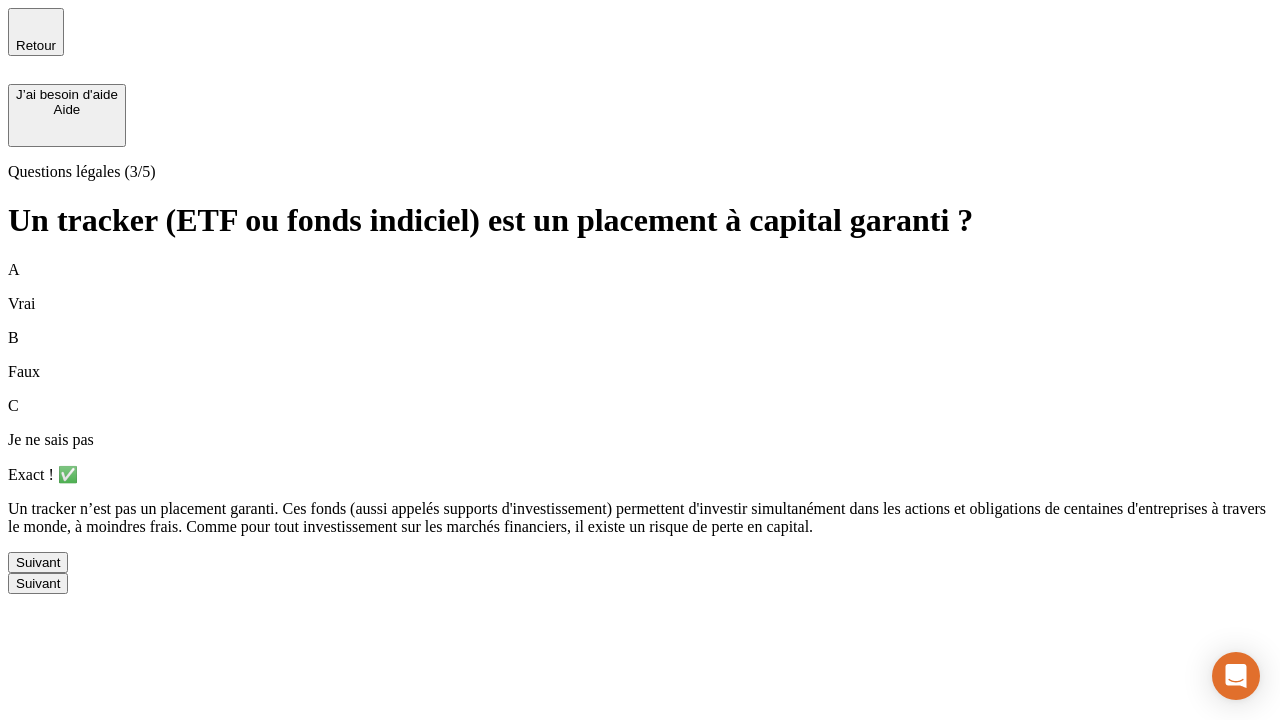 click on "Suivant" at bounding box center (38, 562) 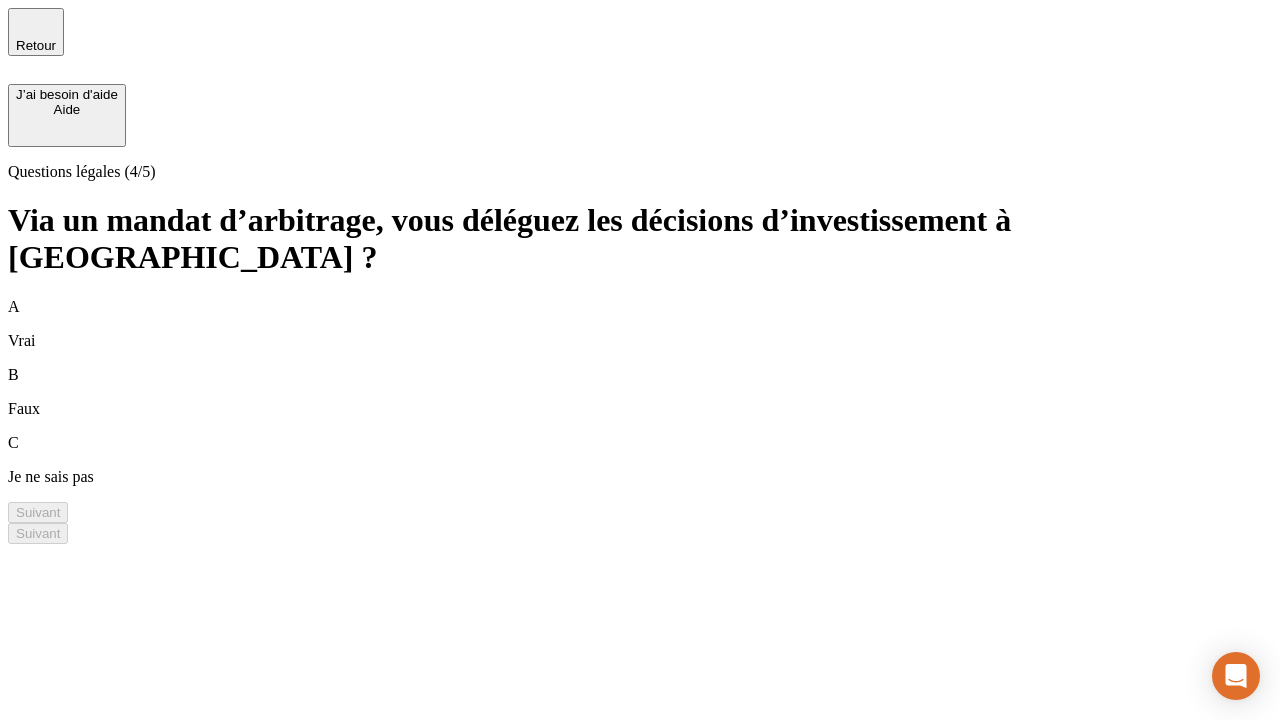 click on "A Vrai" at bounding box center [640, 324] 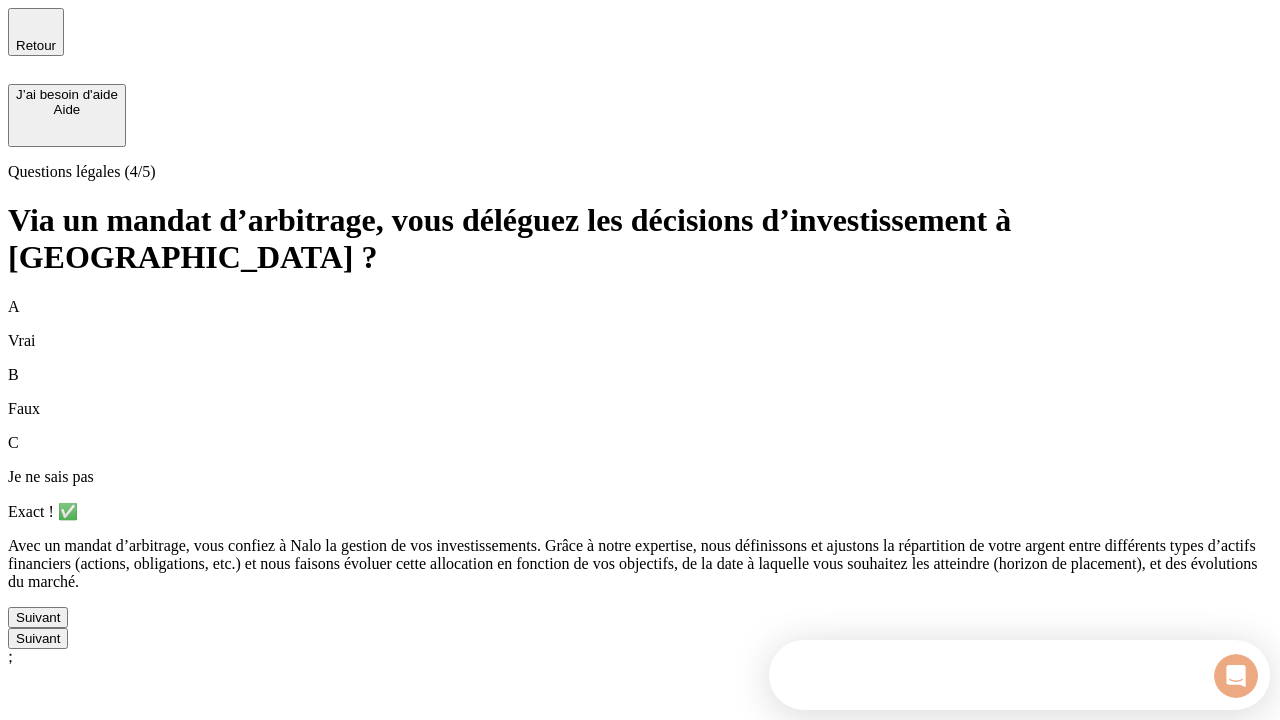 scroll, scrollTop: 0, scrollLeft: 0, axis: both 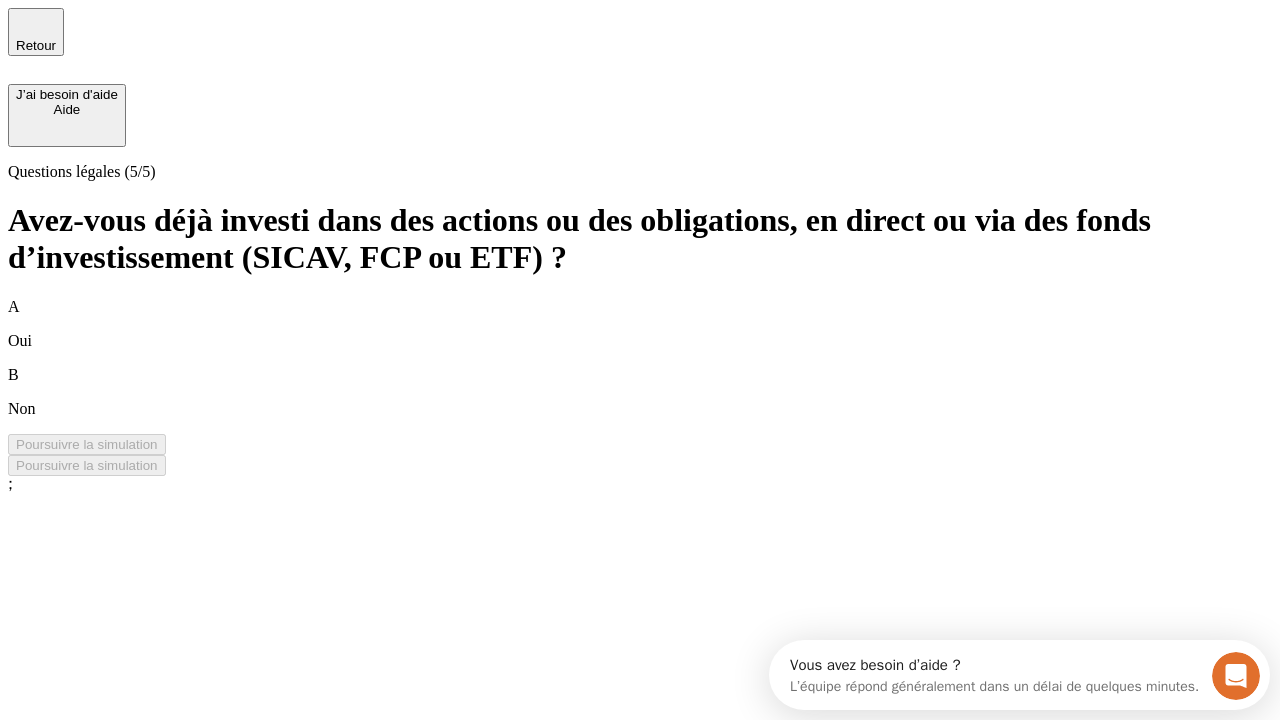 click on "A Oui" at bounding box center (640, 324) 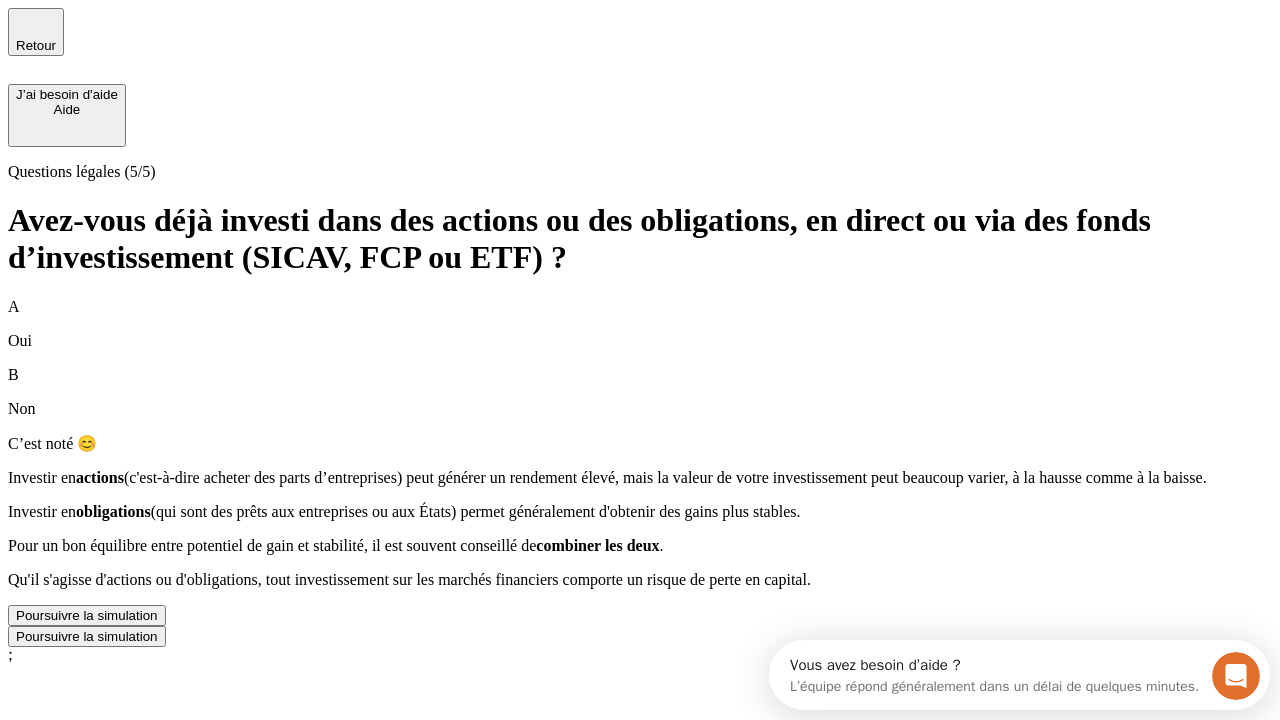 click on "Poursuivre la simulation" at bounding box center [87, 615] 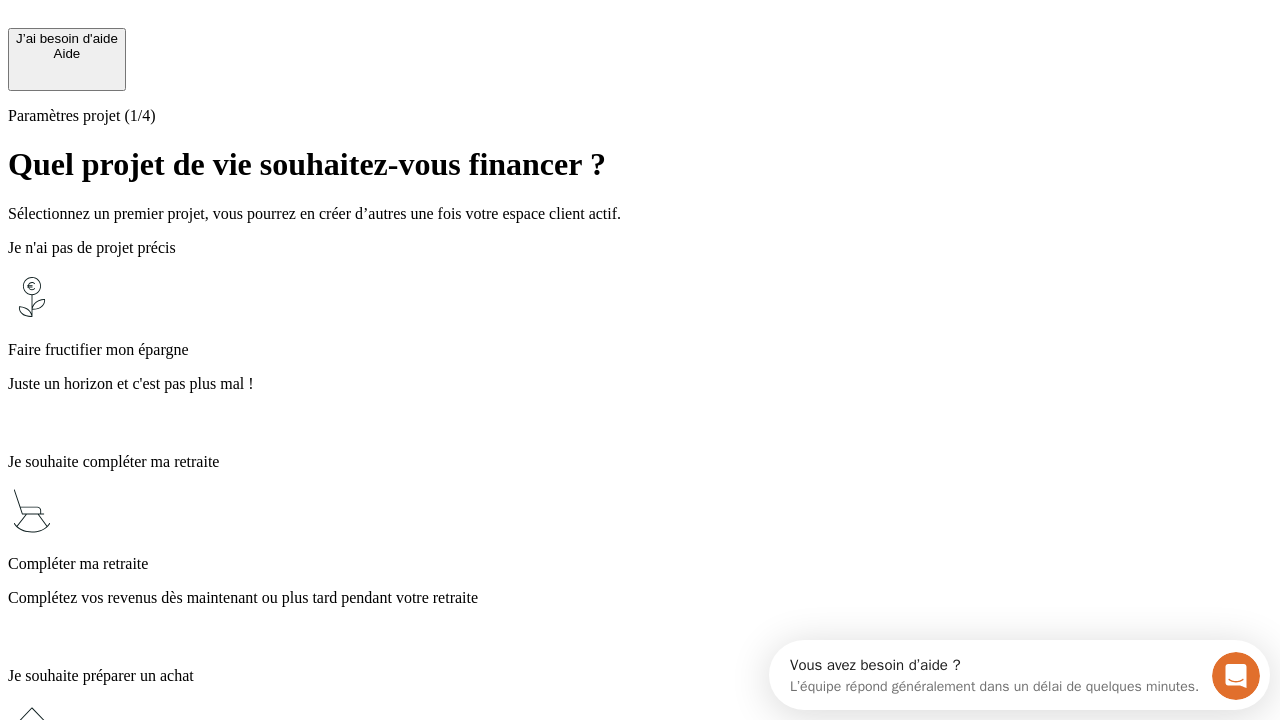 click on "Profitez des avantages fiscaux de l’assurance-vie" at bounding box center [640, 1354] 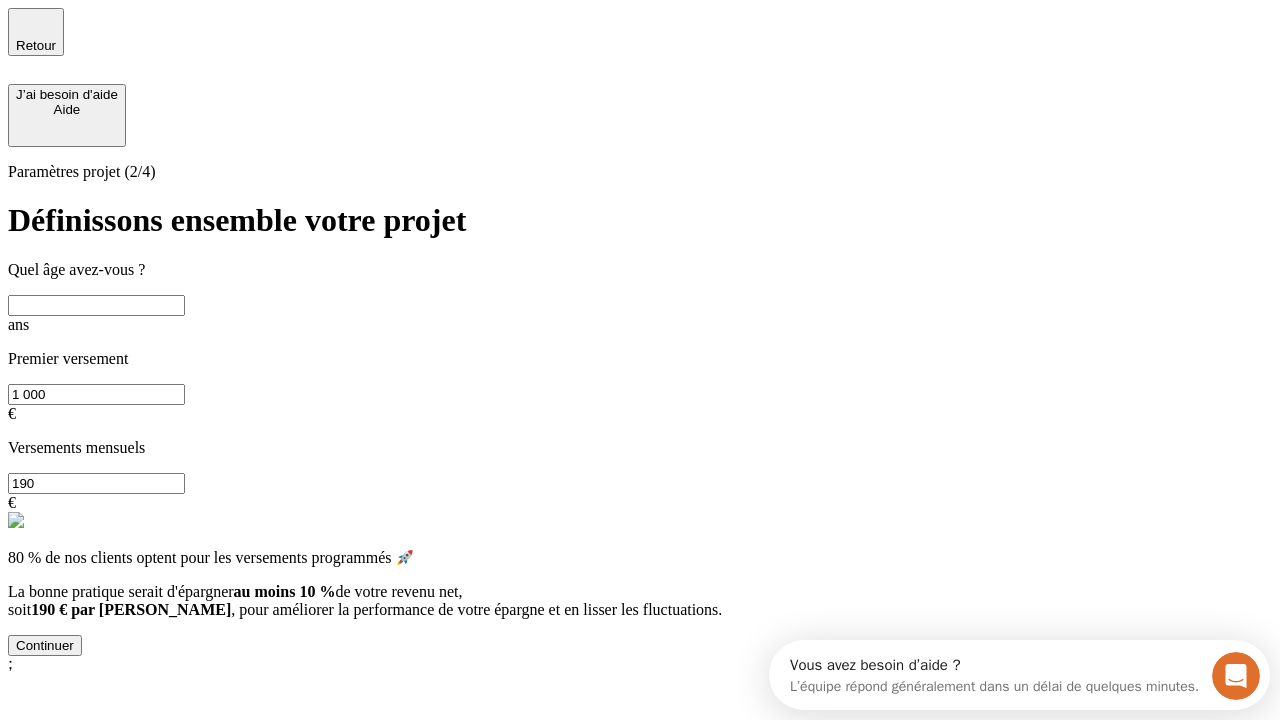 click at bounding box center [96, 305] 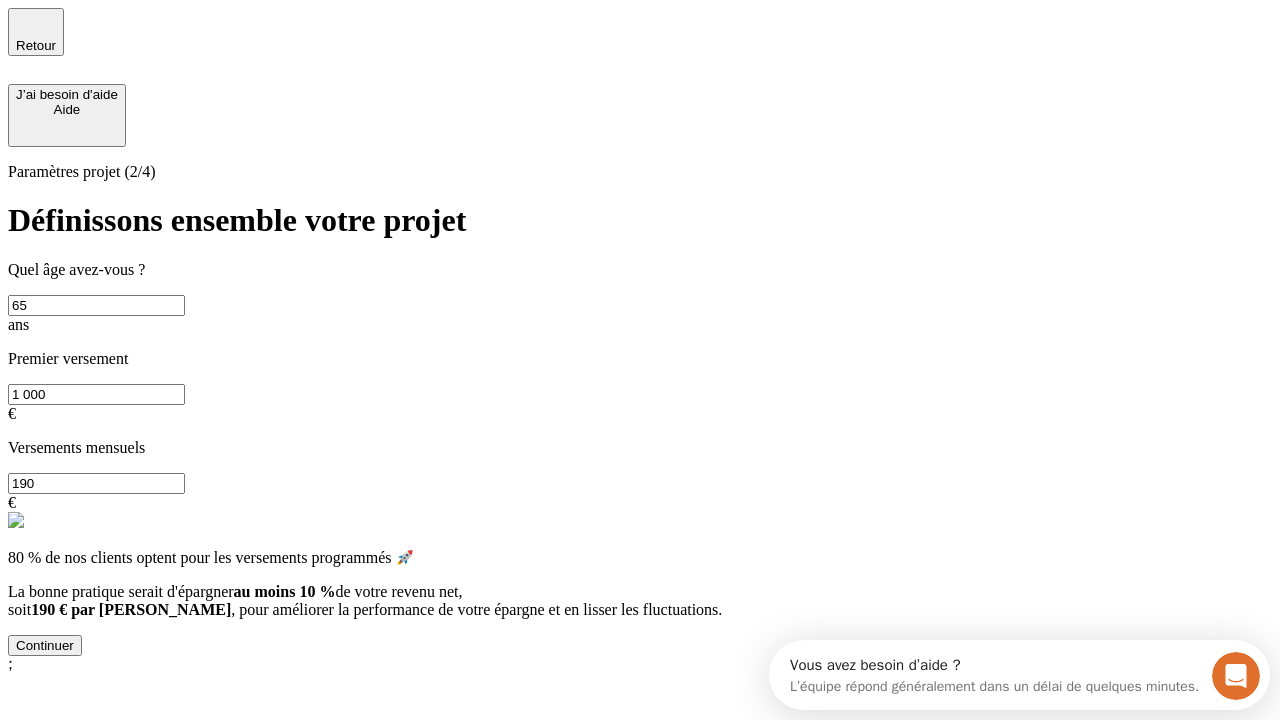 type on "65" 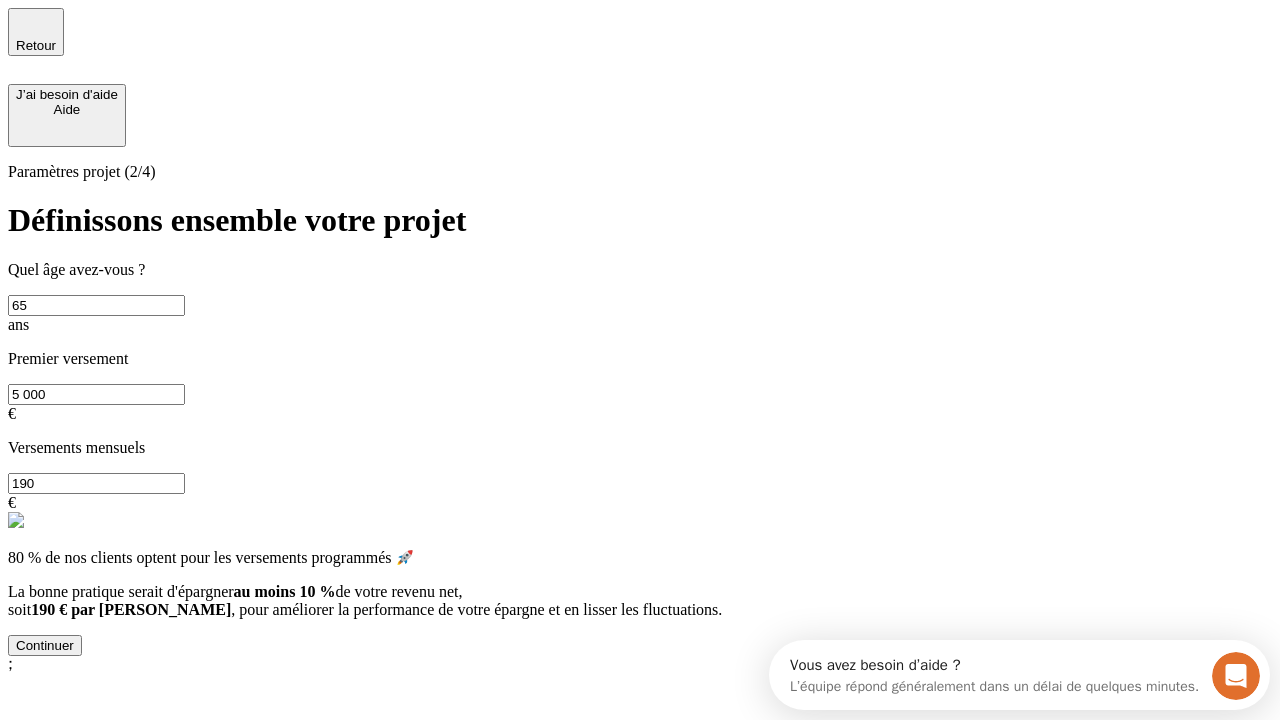 type on "5 000" 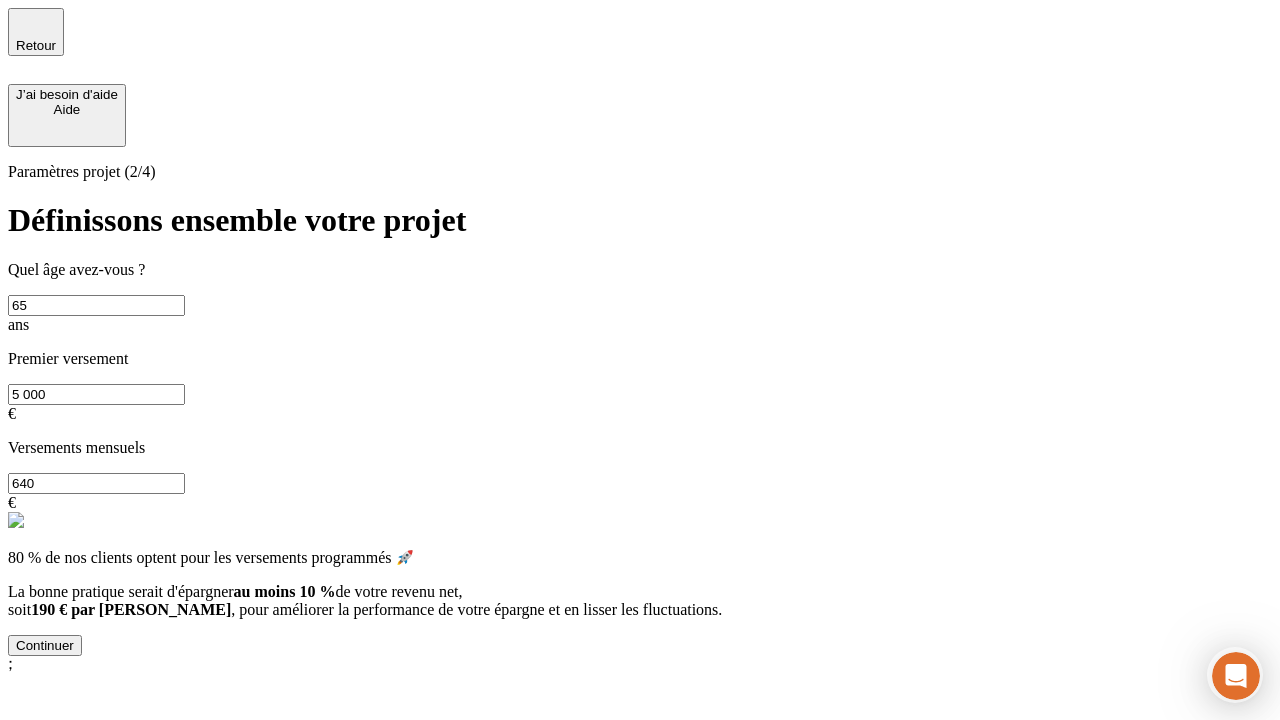 type on "640" 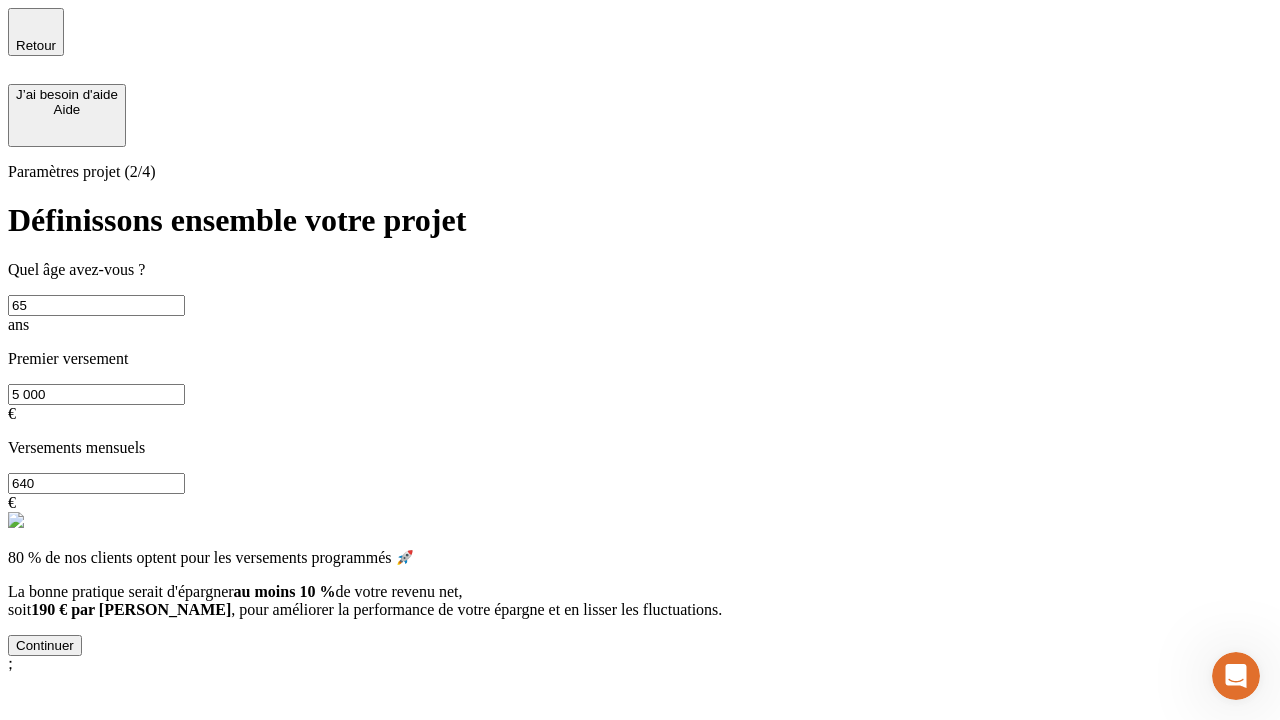 scroll, scrollTop: 0, scrollLeft: 0, axis: both 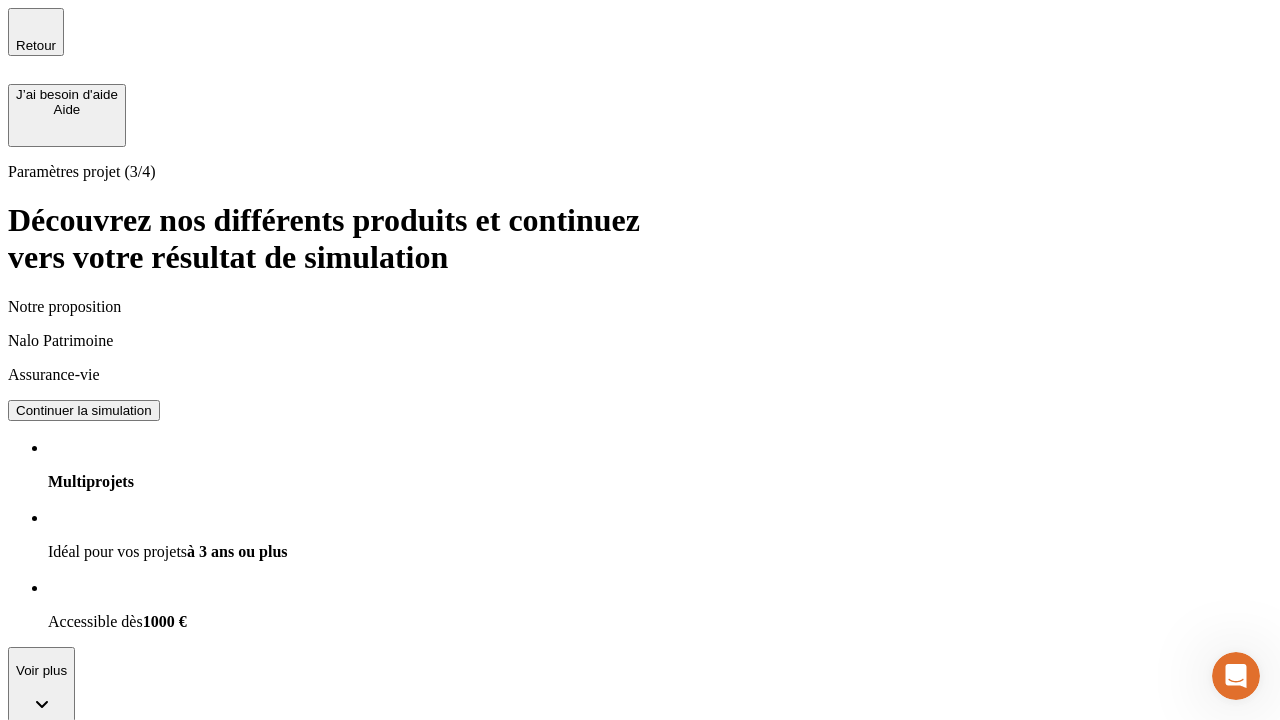 click on "Continuer la simulation" at bounding box center [84, 410] 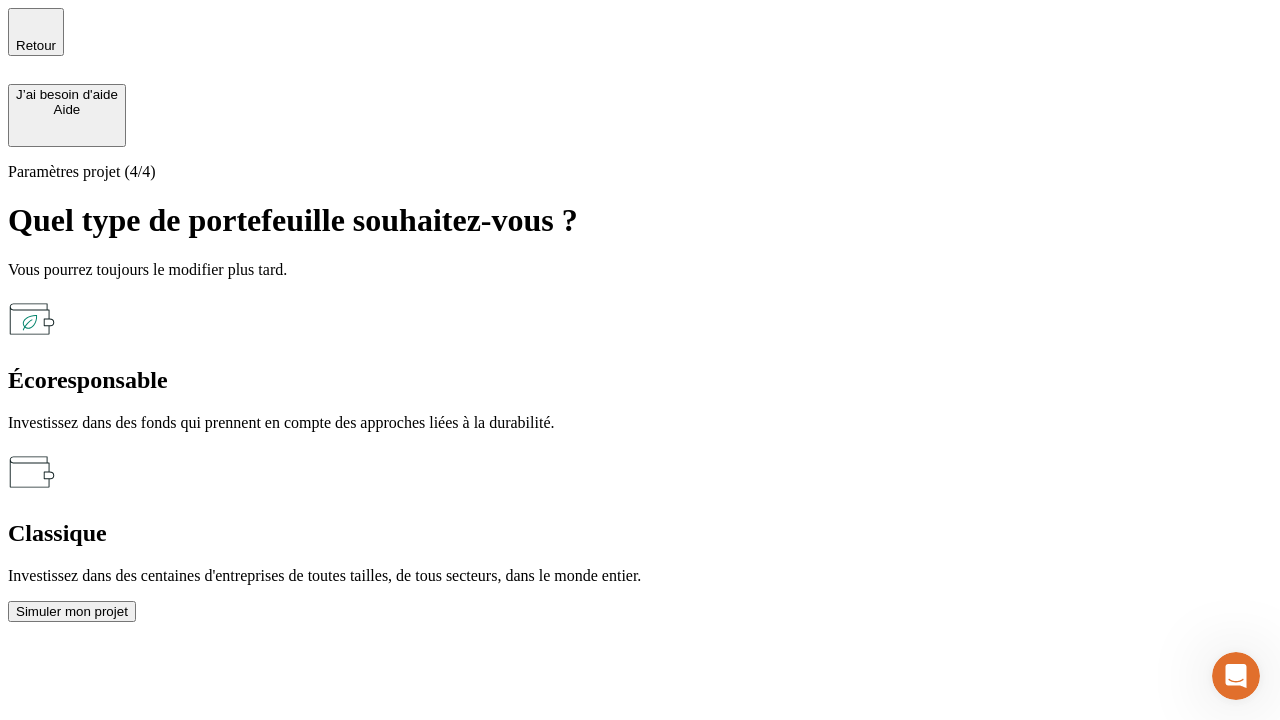 click on "Écoresponsable" at bounding box center (640, 380) 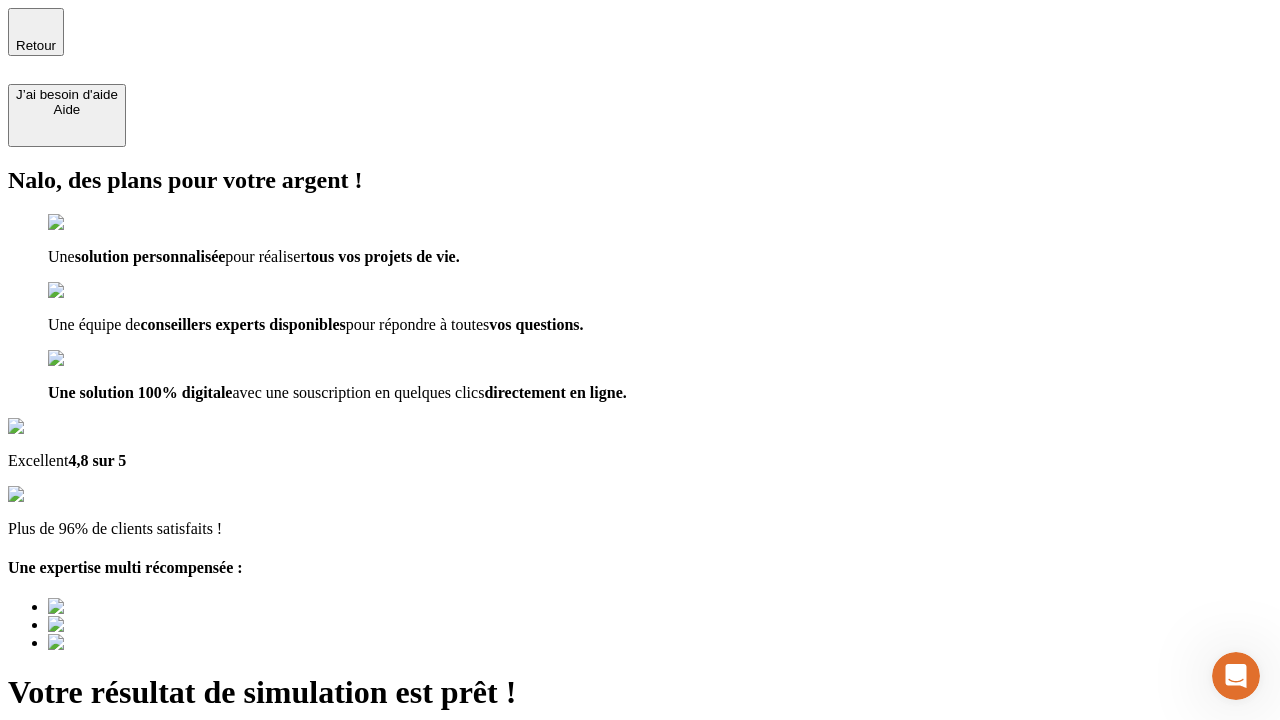 click on "Découvrir ma simulation" at bounding box center [87, 797] 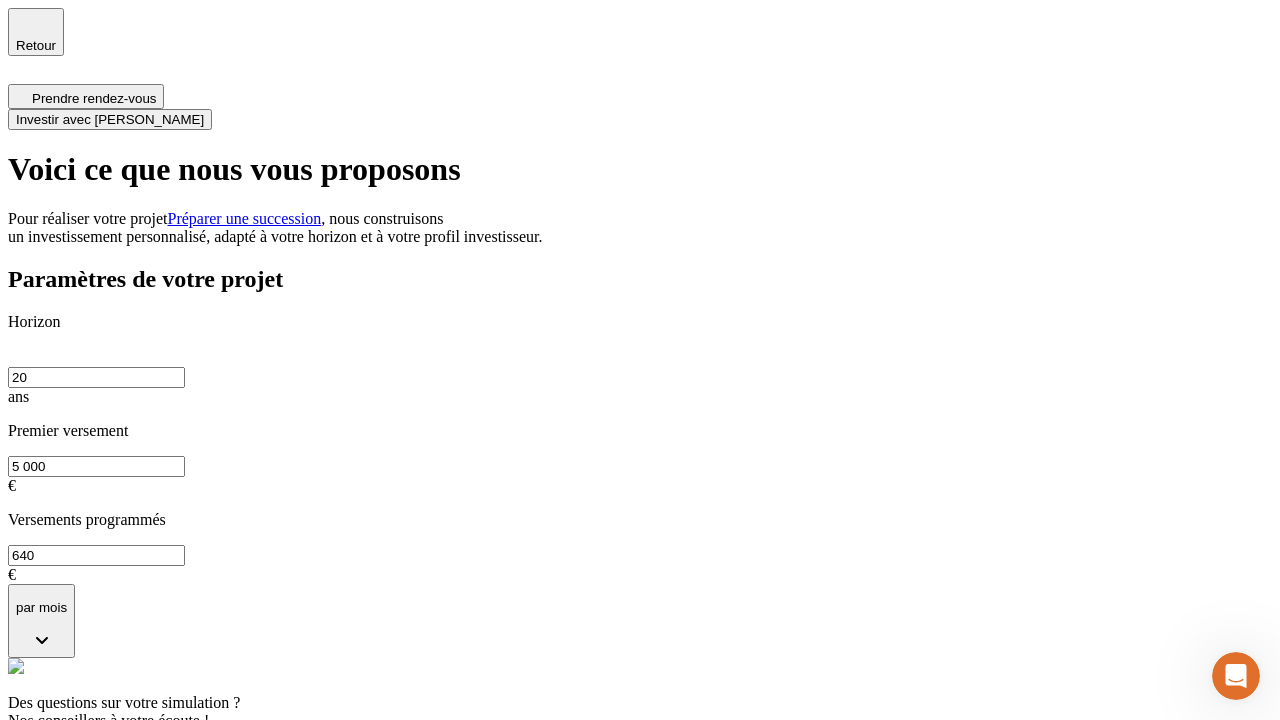 click on "Investir avec [PERSON_NAME]" at bounding box center [110, 119] 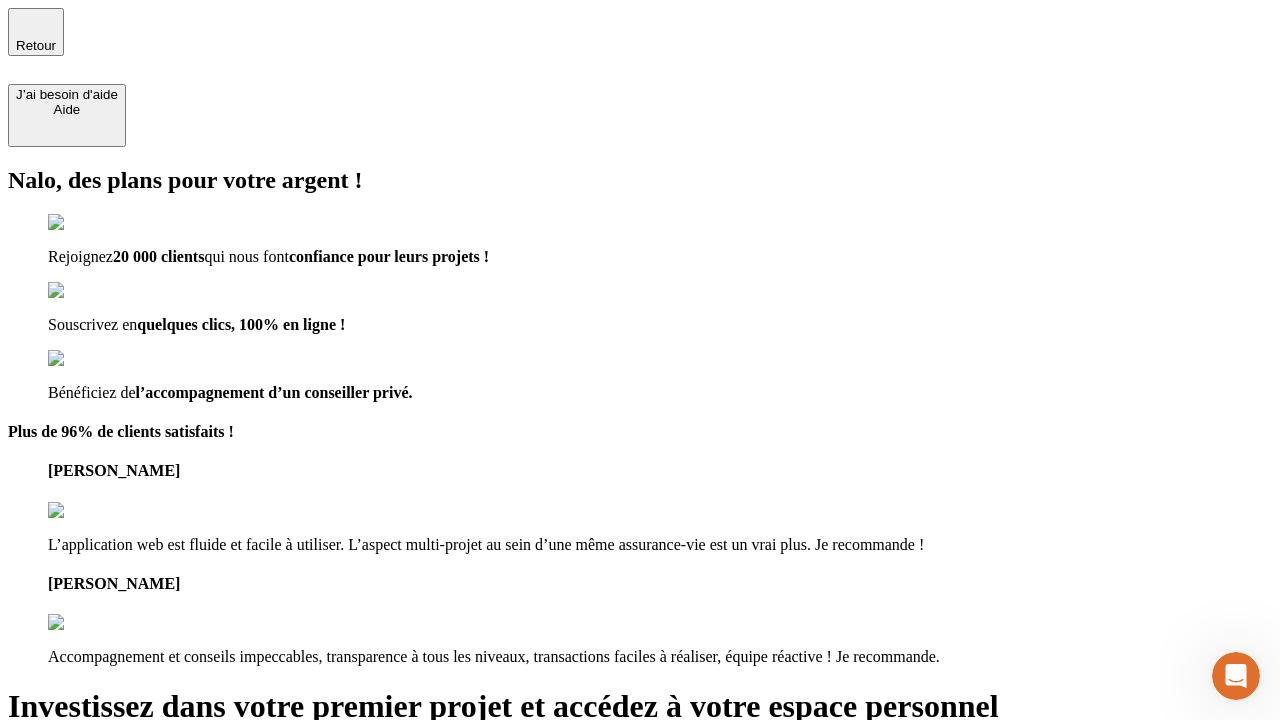 type on "[EMAIL_ADDRESS][DOMAIN_NAME]" 